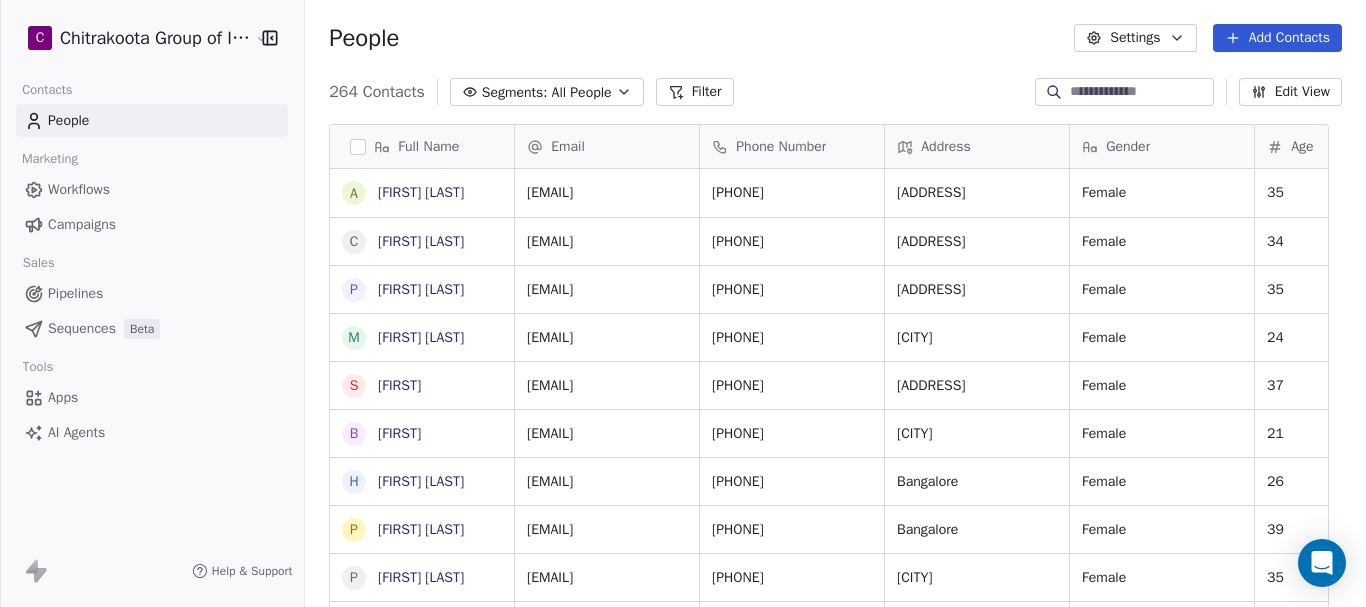 scroll, scrollTop: 0, scrollLeft: 0, axis: both 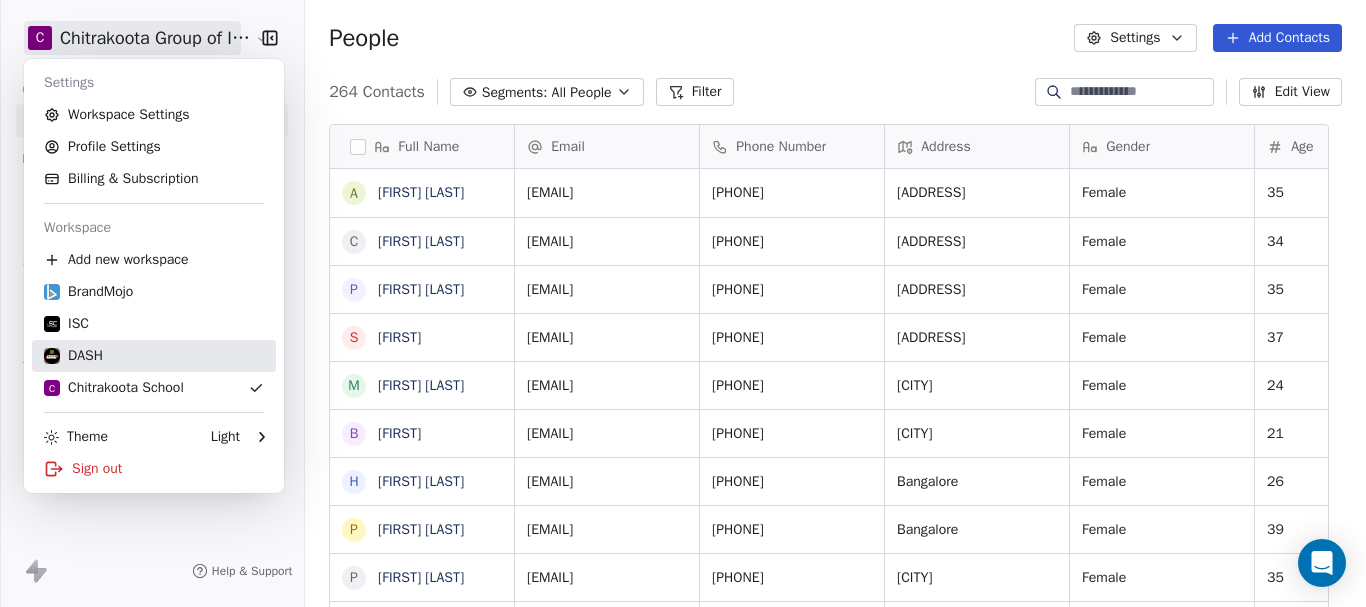 click on "DASH" at bounding box center [73, 356] 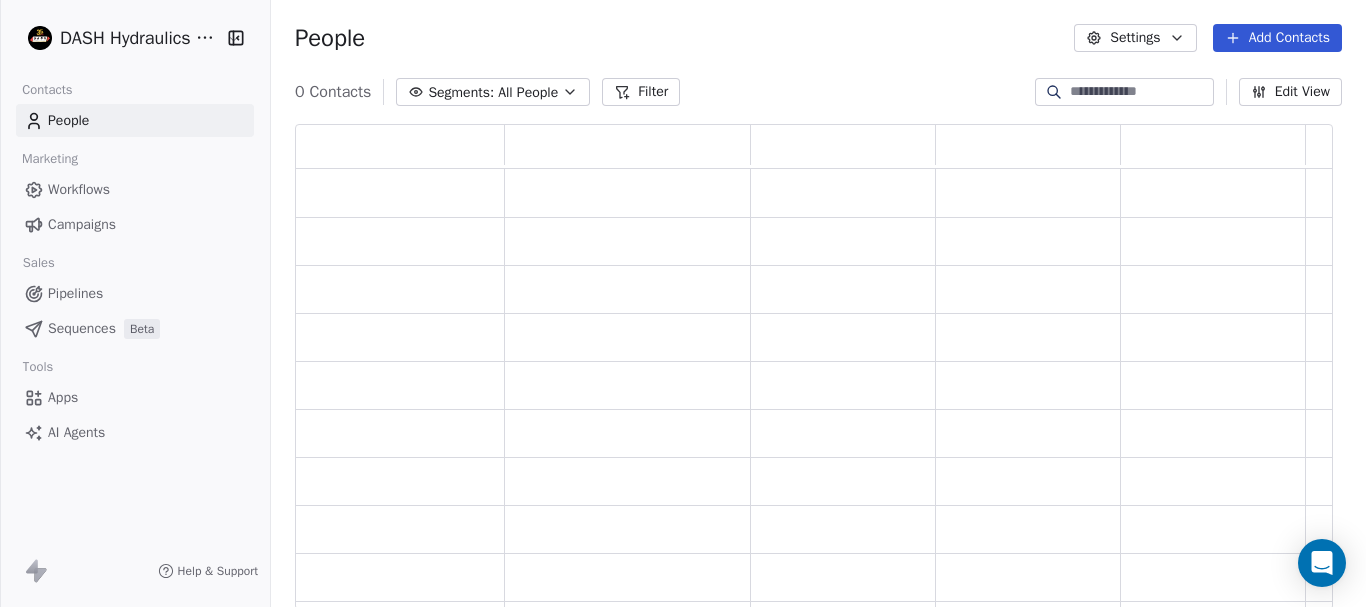 scroll, scrollTop: 16, scrollLeft: 16, axis: both 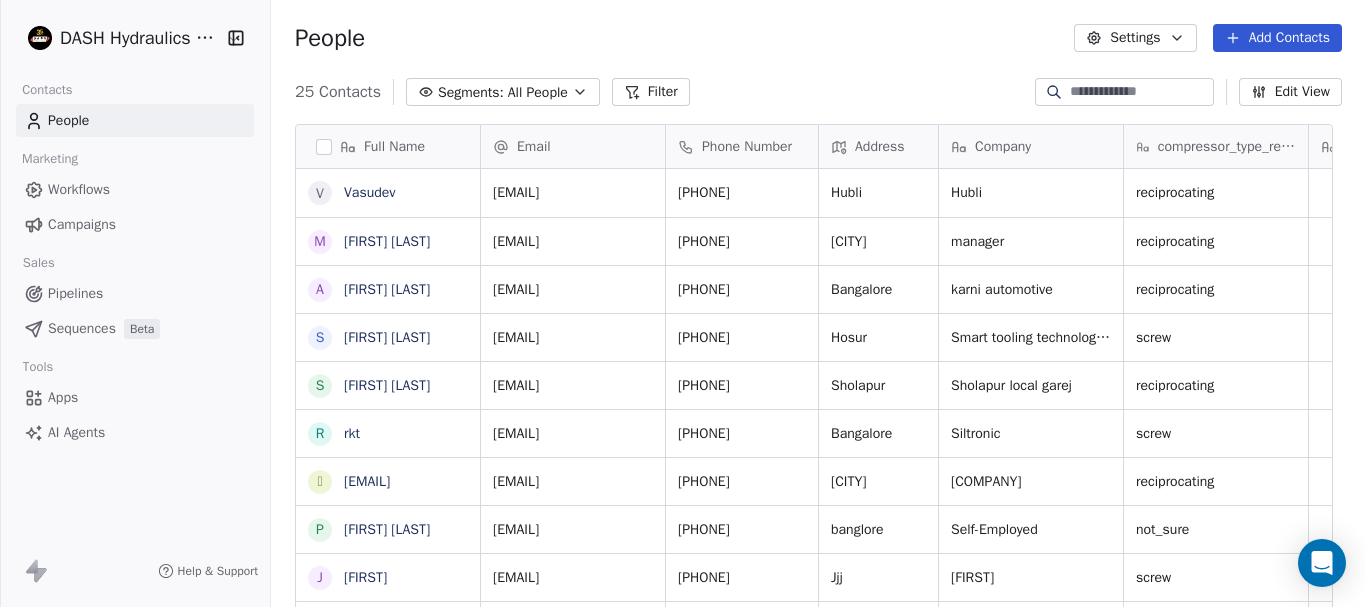 click on "Pipelines" at bounding box center [75, 293] 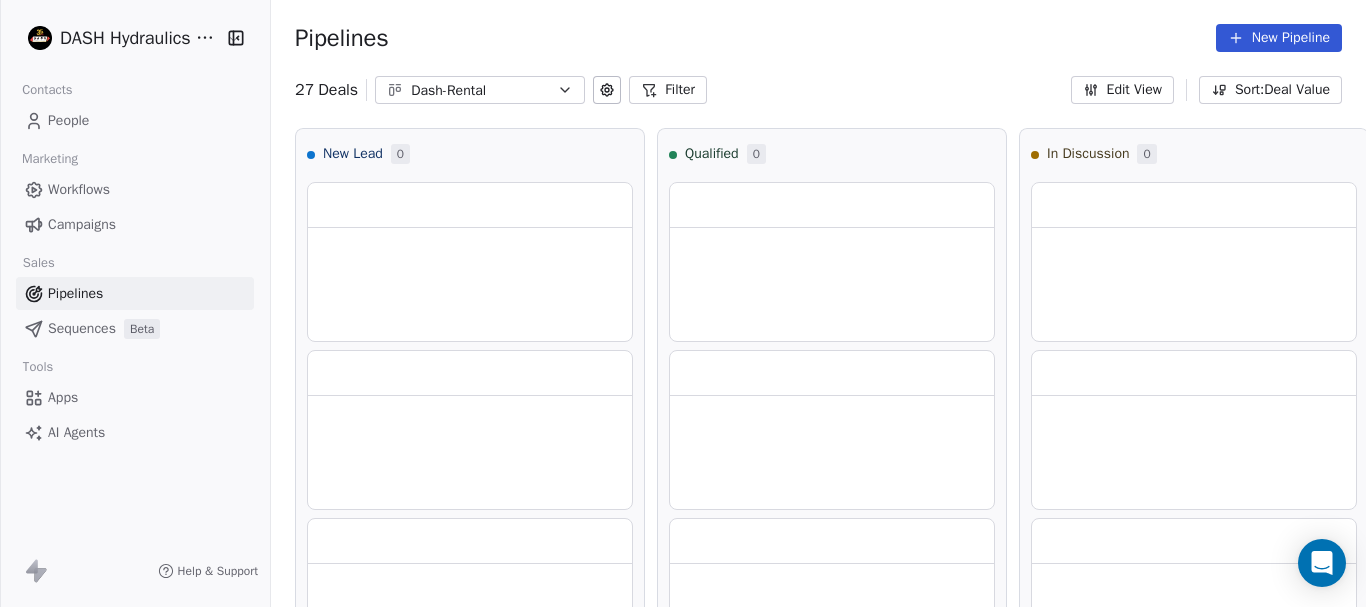 click on "Workflows" at bounding box center (79, 189) 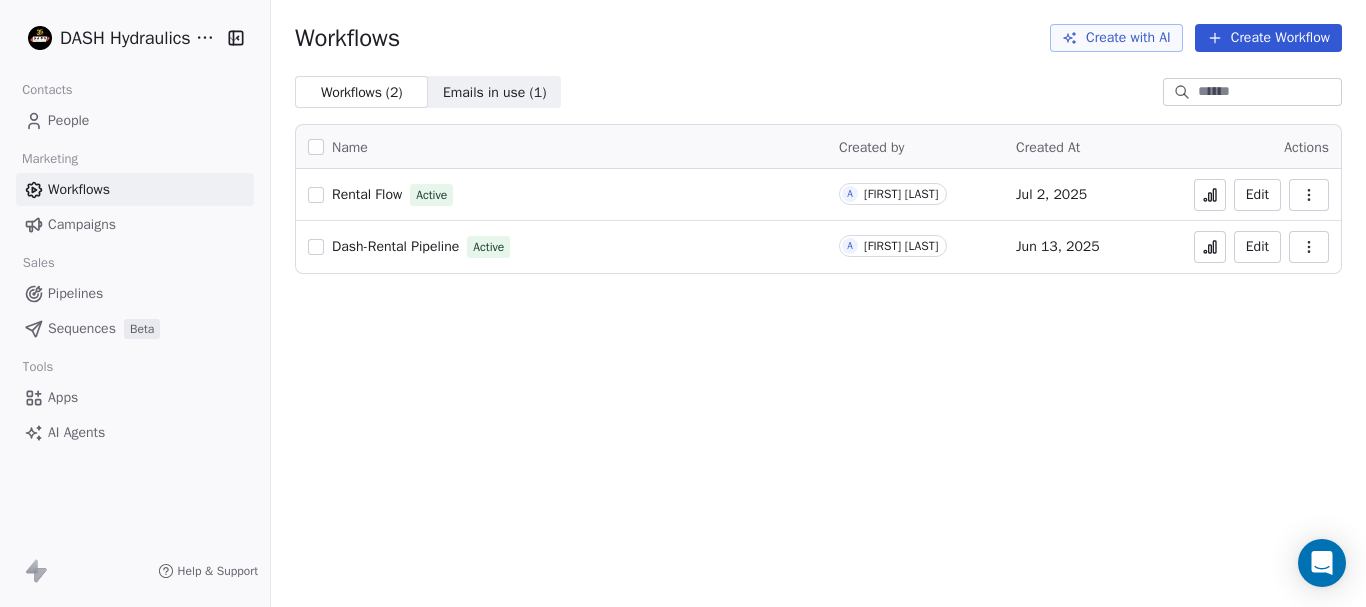 click on "Dash-Rental Pipeline" at bounding box center [395, 246] 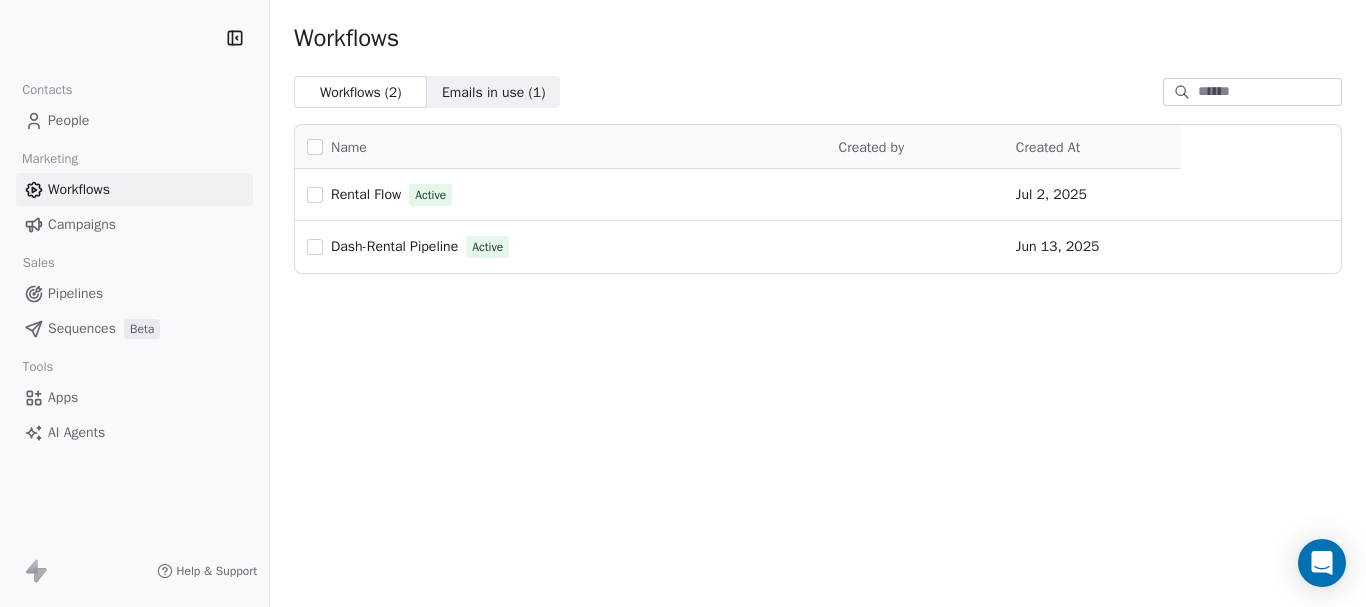 scroll, scrollTop: 0, scrollLeft: 0, axis: both 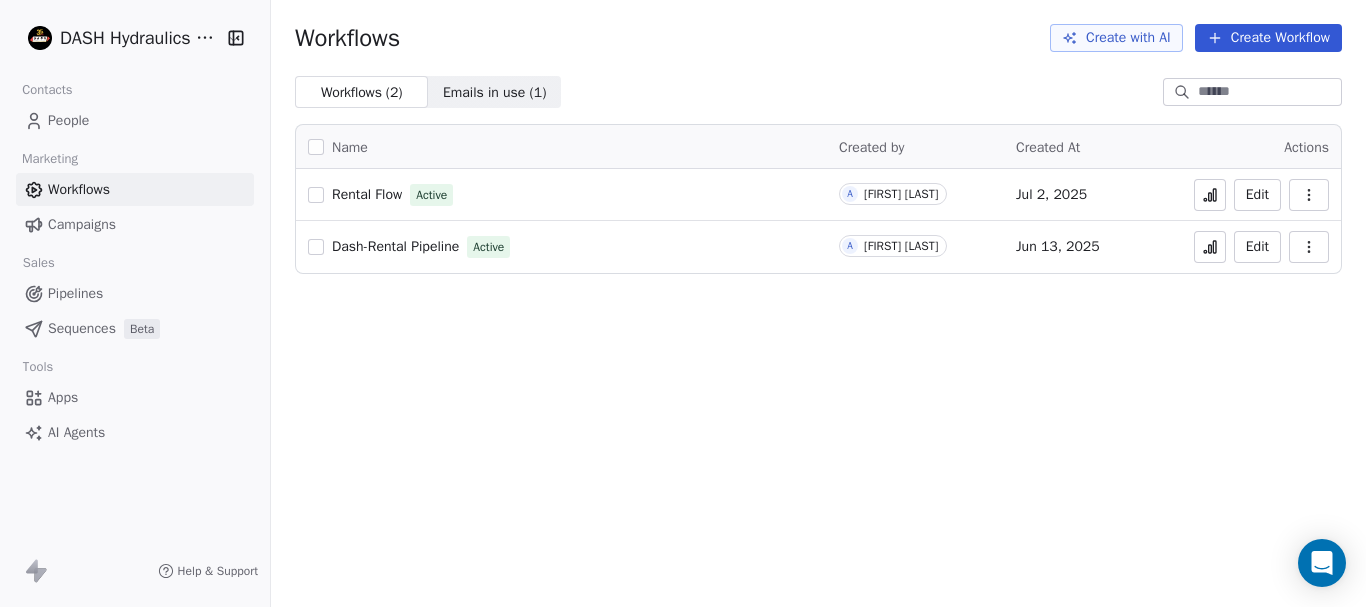 click on "Rental Flow" at bounding box center (367, 194) 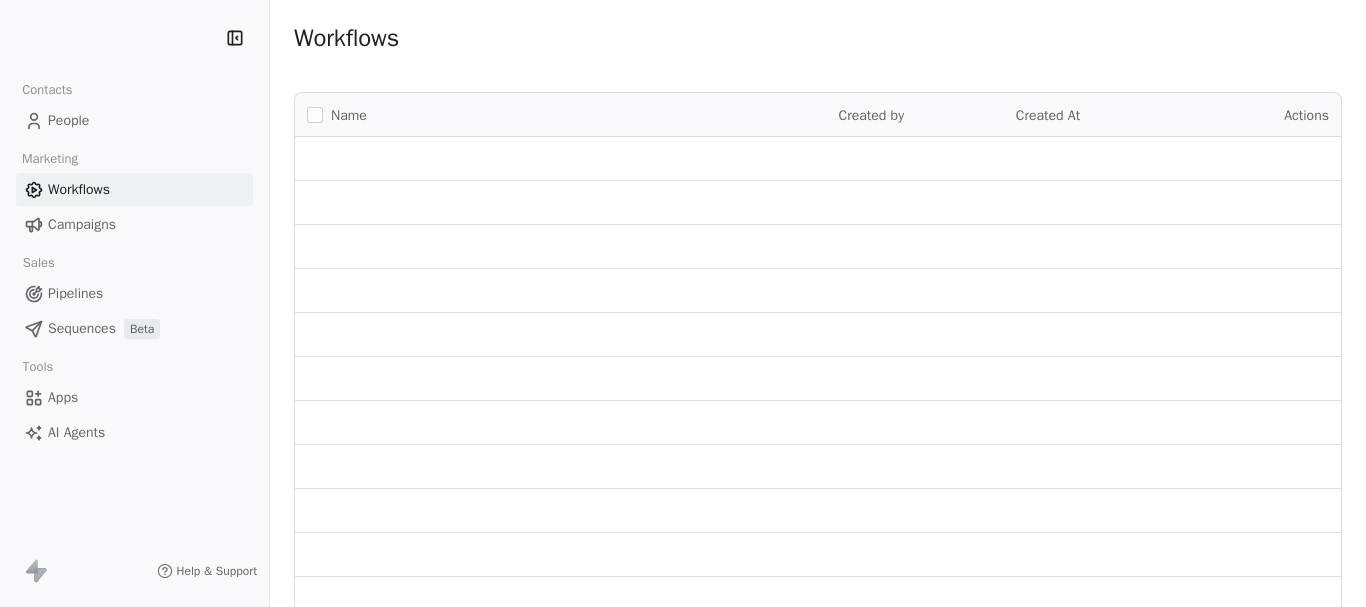 scroll, scrollTop: 0, scrollLeft: 0, axis: both 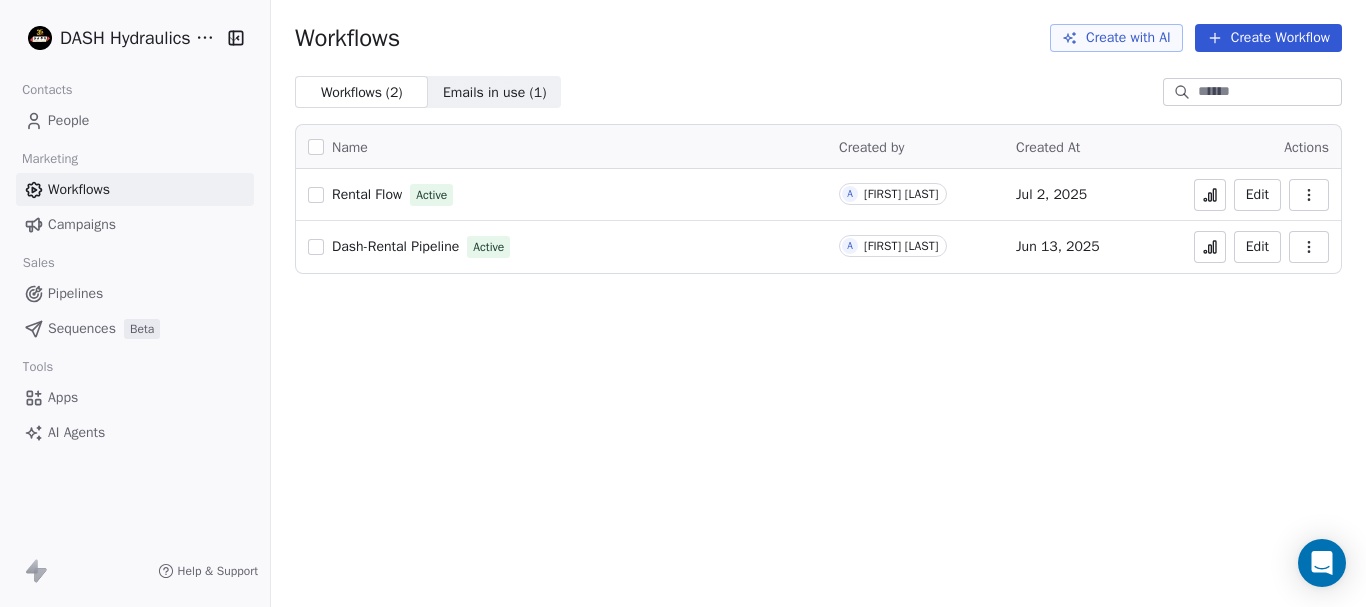 click on "People" at bounding box center [68, 120] 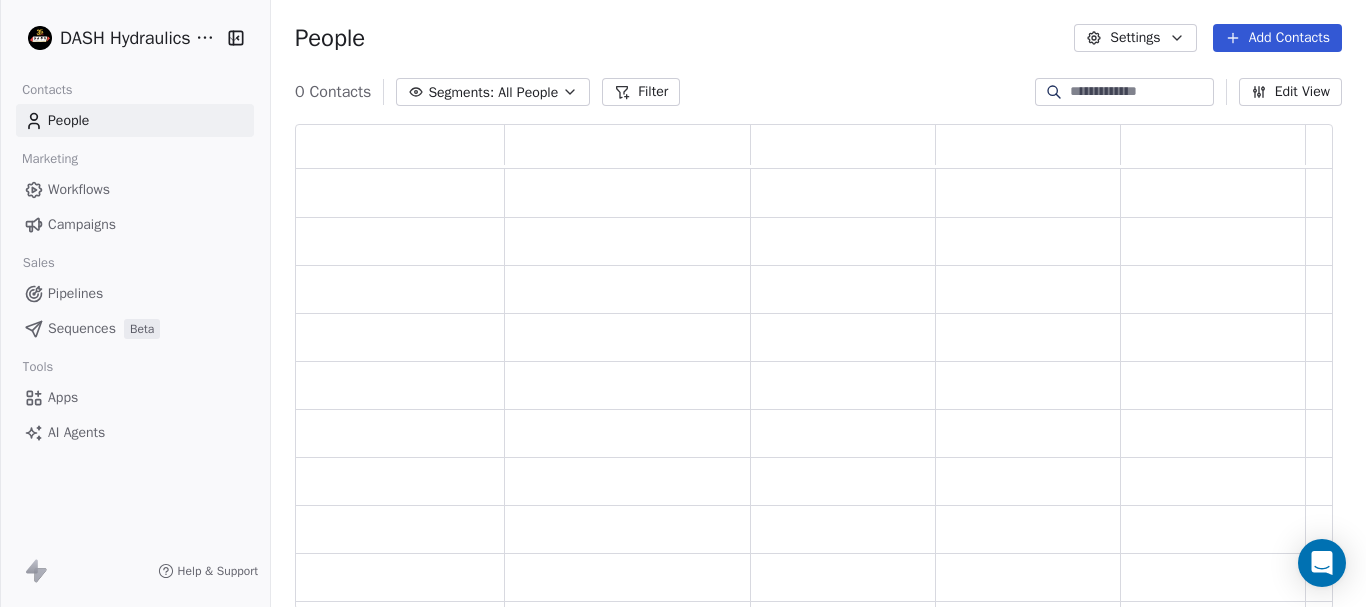 click on "All People" at bounding box center [528, 92] 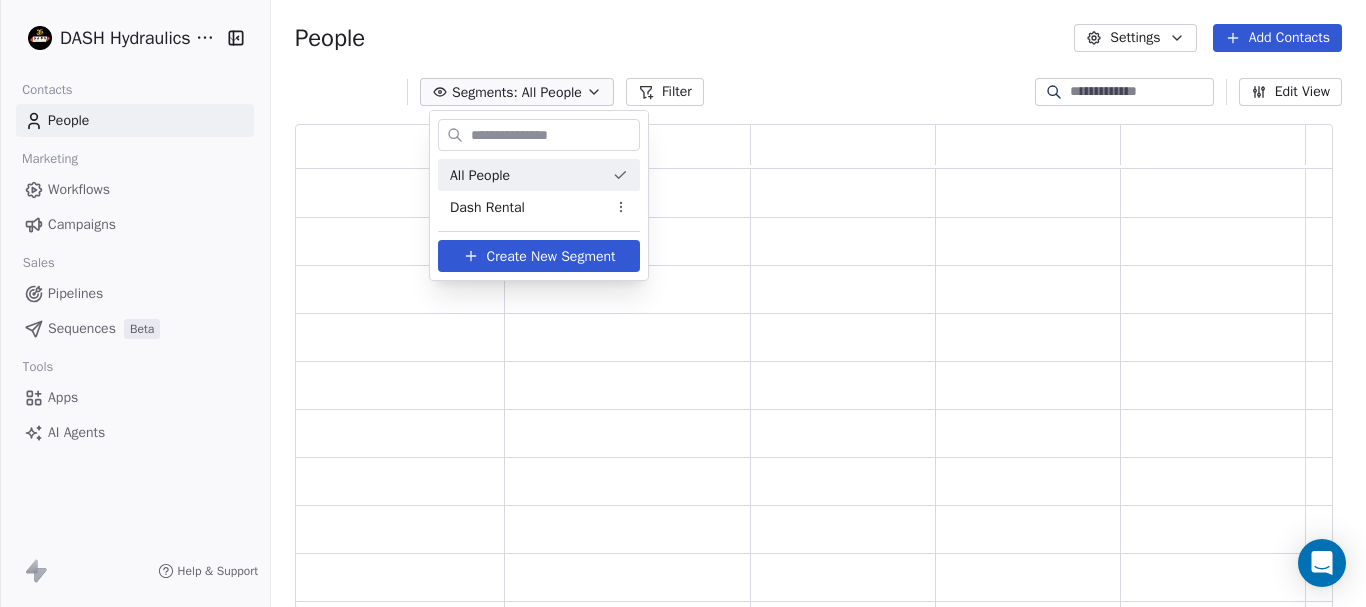 scroll, scrollTop: 16, scrollLeft: 16, axis: both 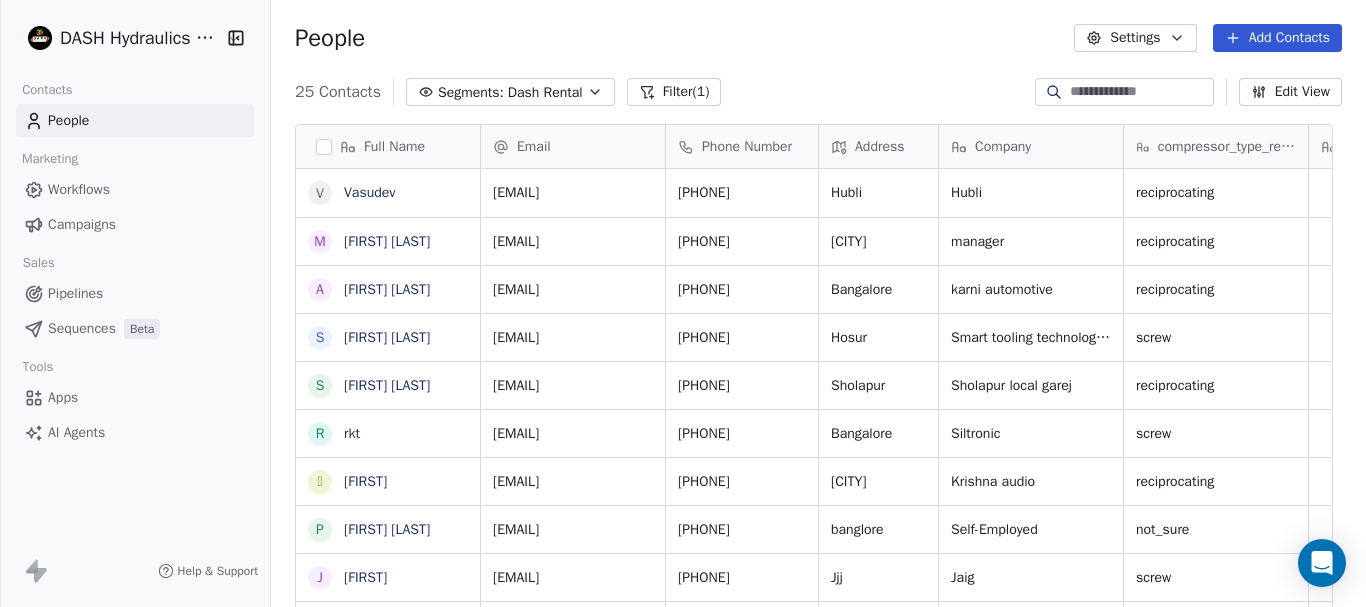 click at bounding box center [1140, 92] 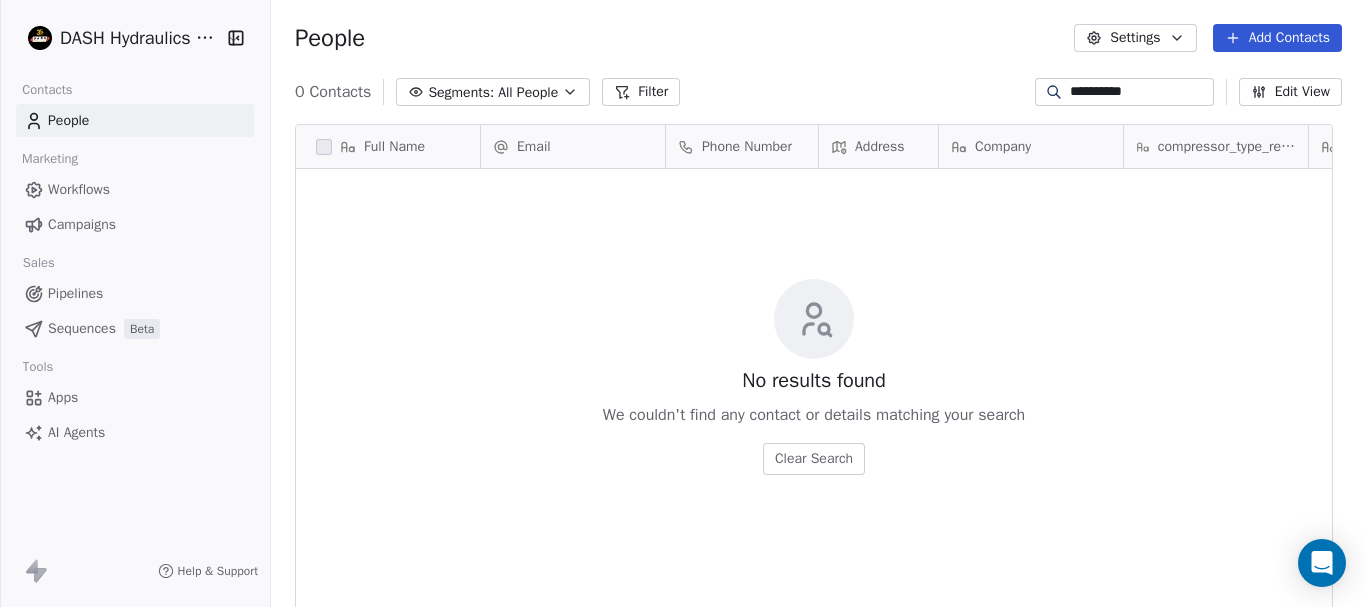 scroll, scrollTop: 16, scrollLeft: 16, axis: both 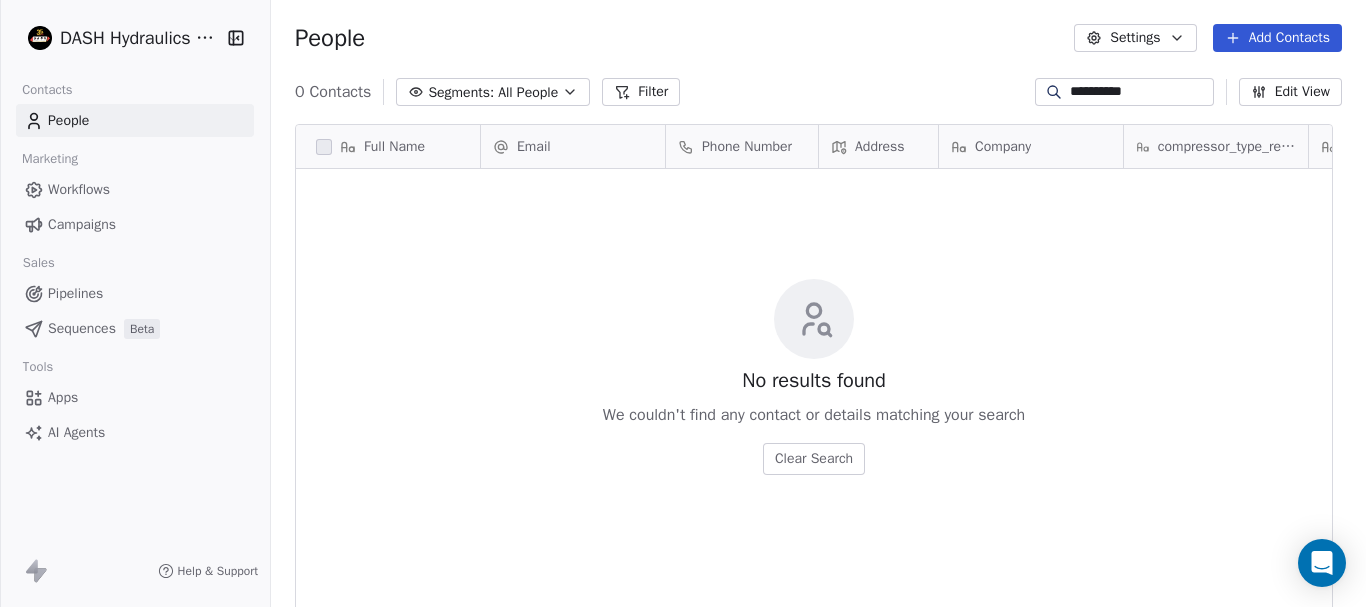 drag, startPoint x: 1137, startPoint y: 89, endPoint x: 963, endPoint y: 90, distance: 174.00287 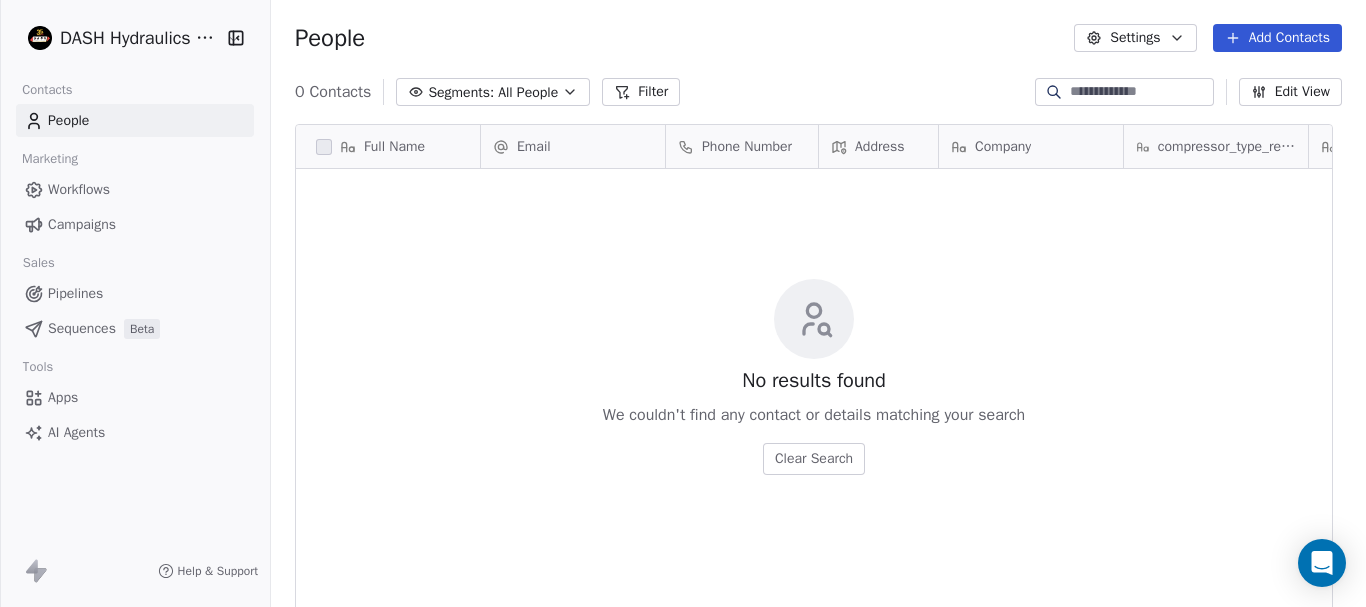 click on "0 Contacts Segments: All People Filter  Edit View" at bounding box center (818, 92) 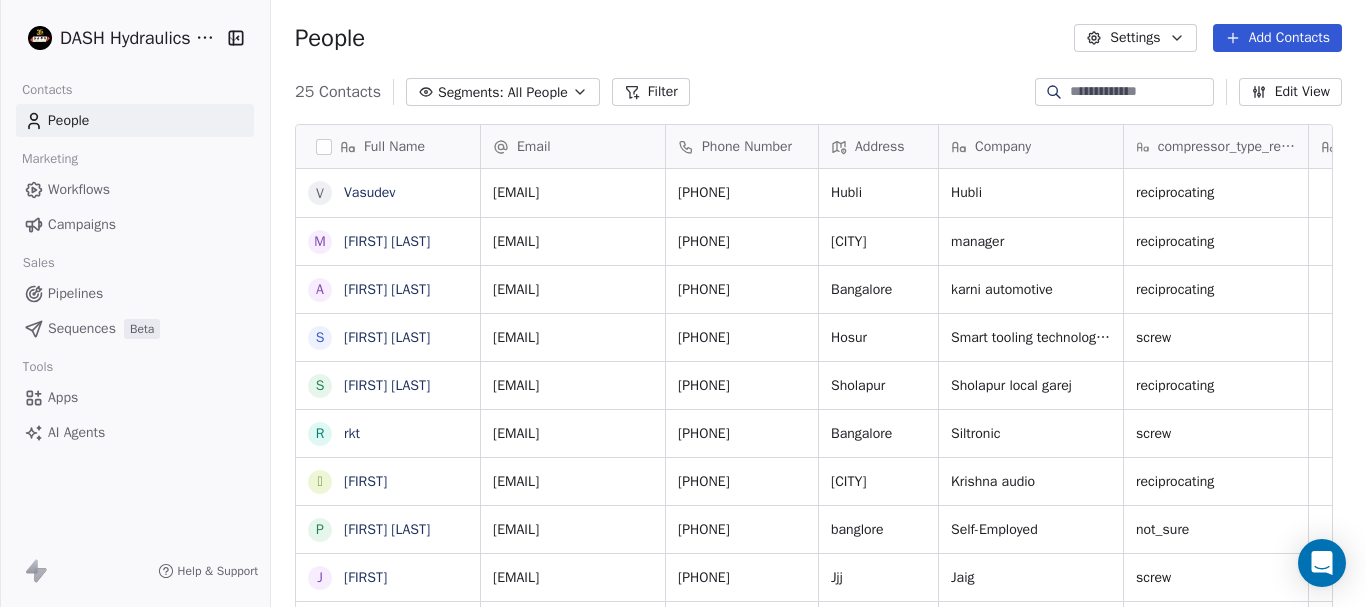 click on "People Settings  Add Contacts" at bounding box center (818, 38) 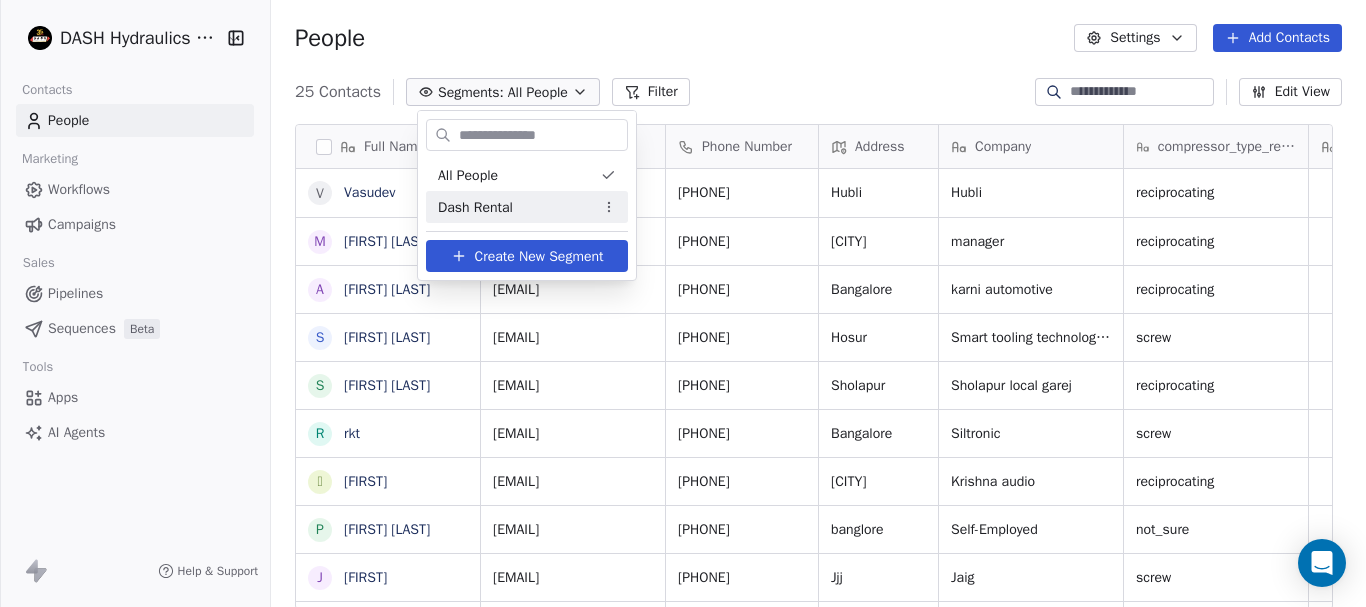 click on "Dash Rental" at bounding box center [475, 207] 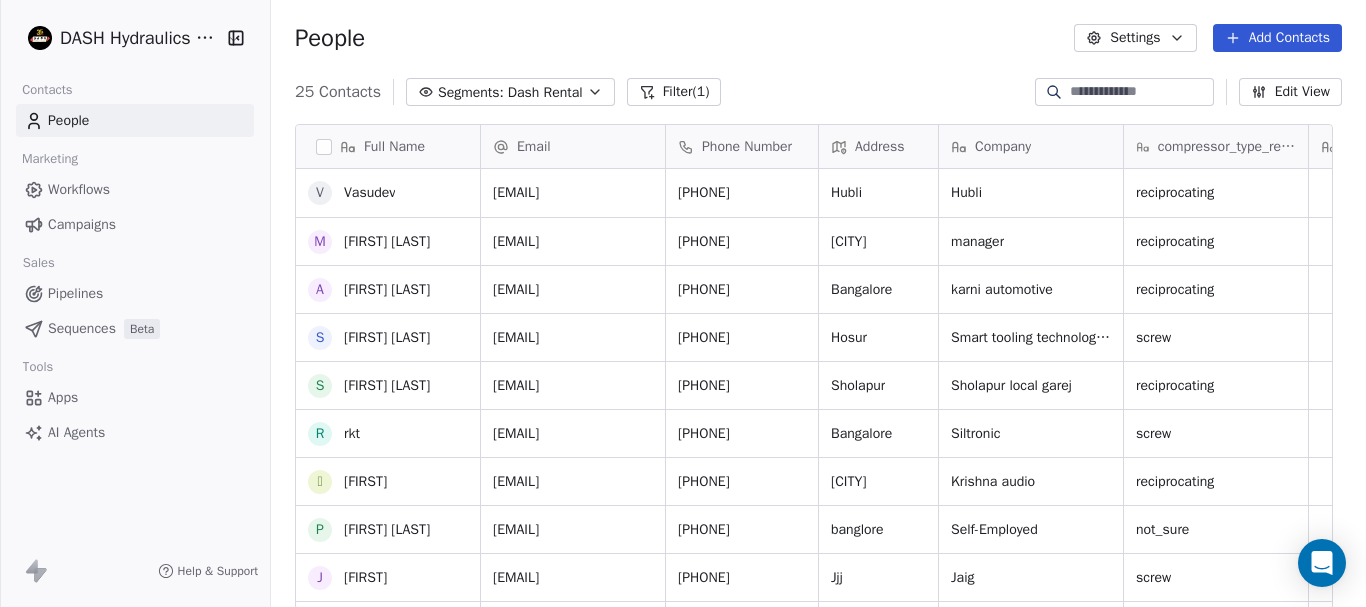 scroll, scrollTop: 700, scrollLeft: 0, axis: vertical 